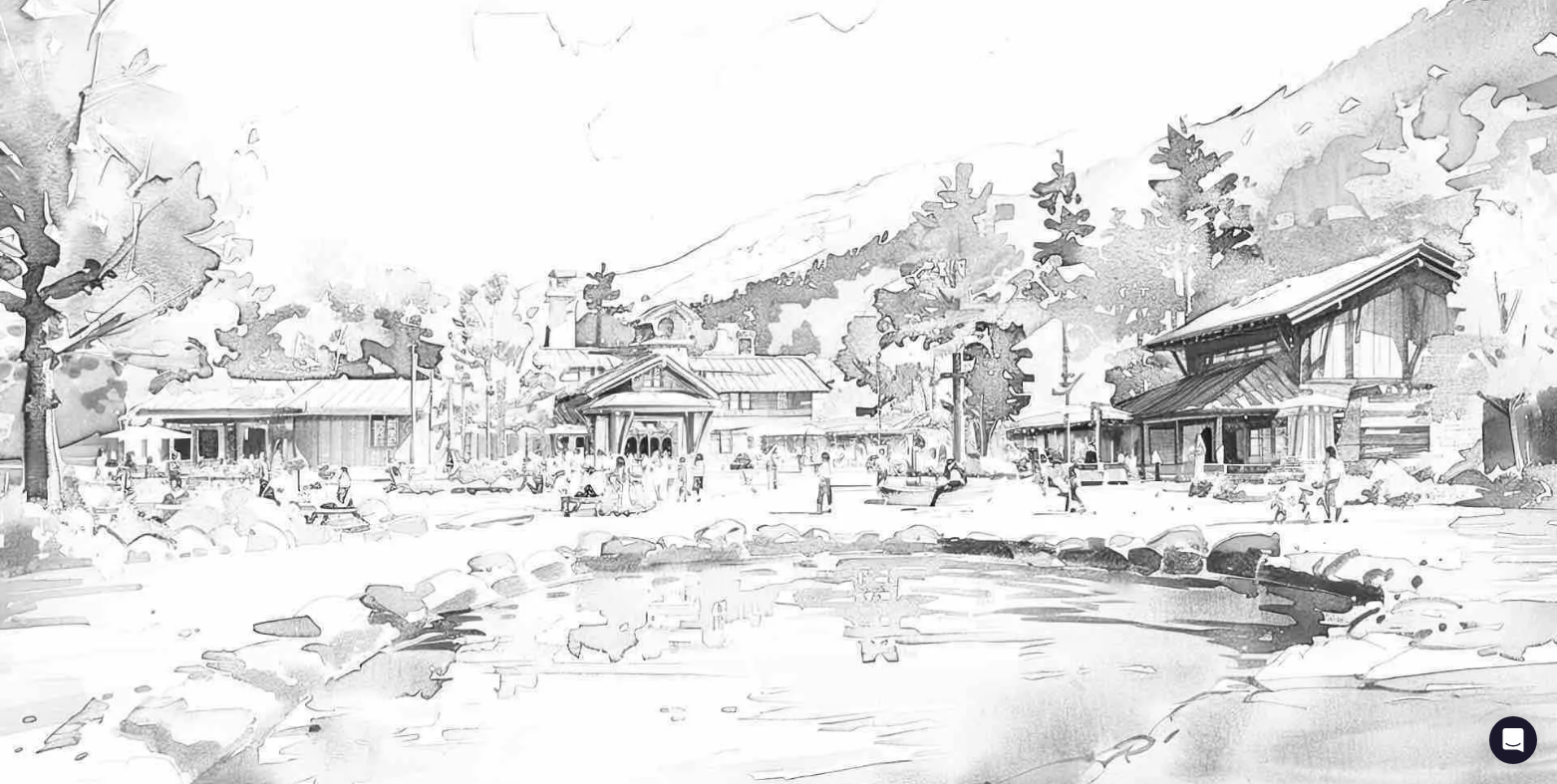 scroll, scrollTop: 0, scrollLeft: 0, axis: both 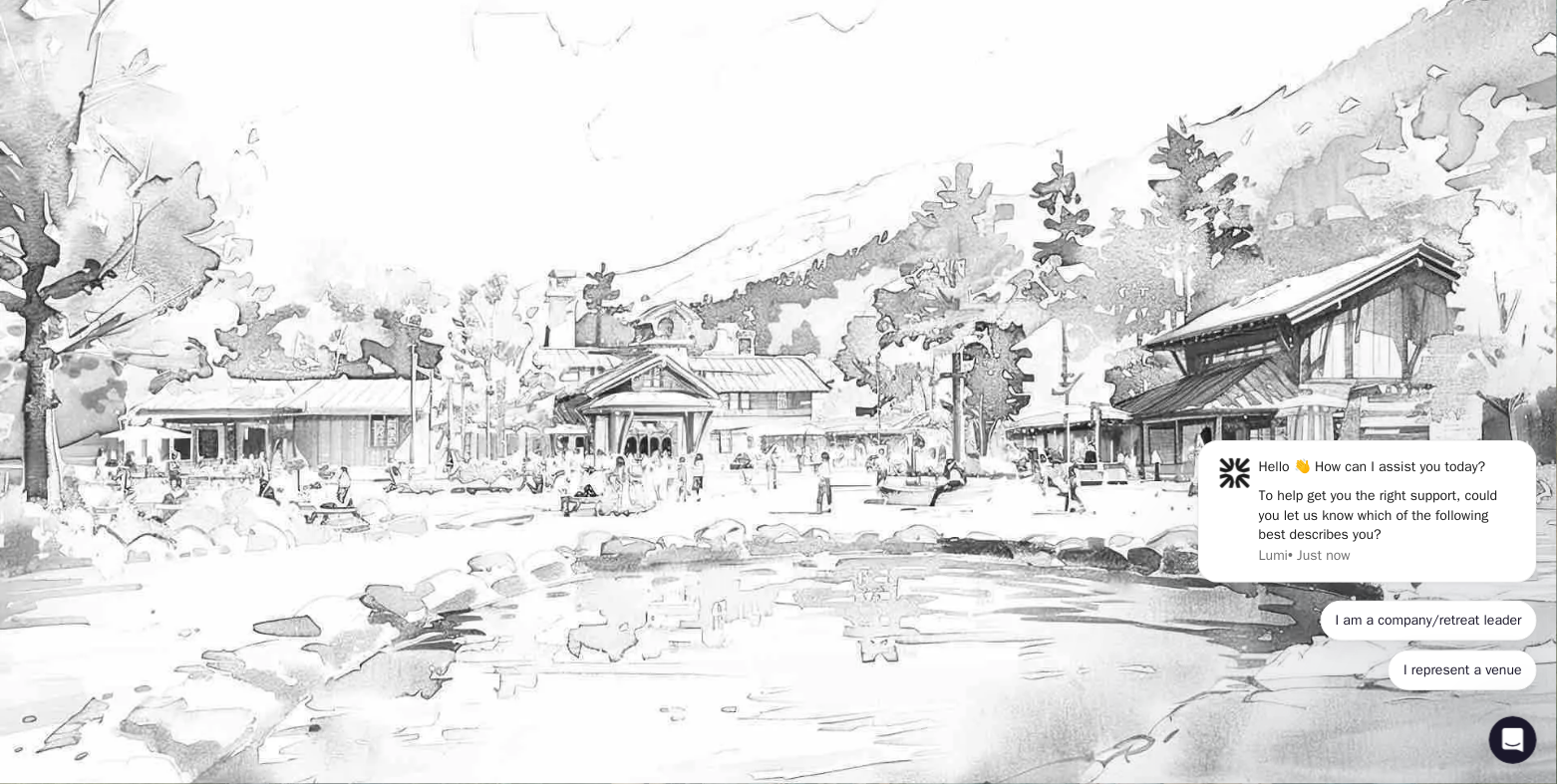 click at bounding box center (16, 1970) 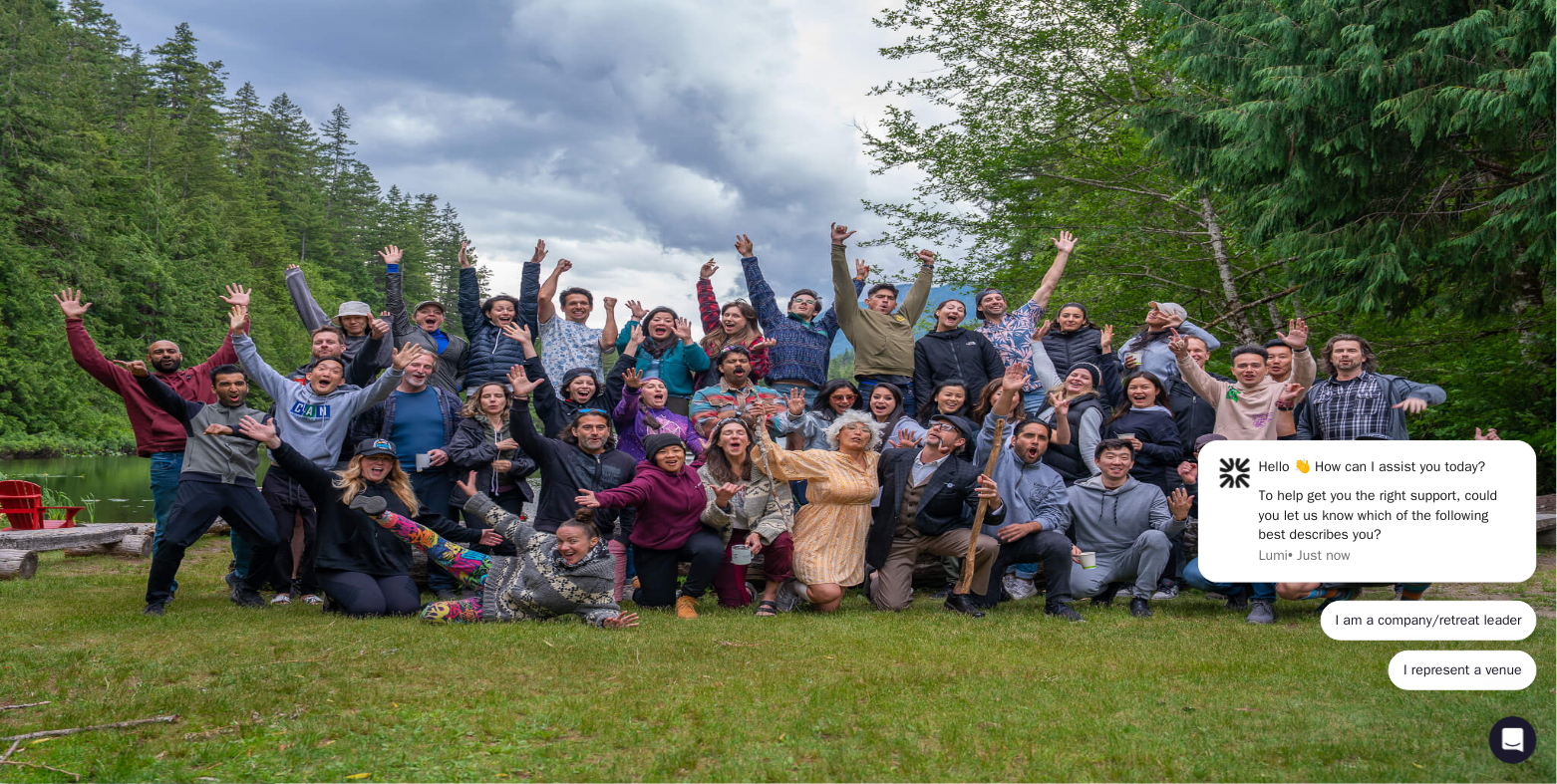 type on "**********" 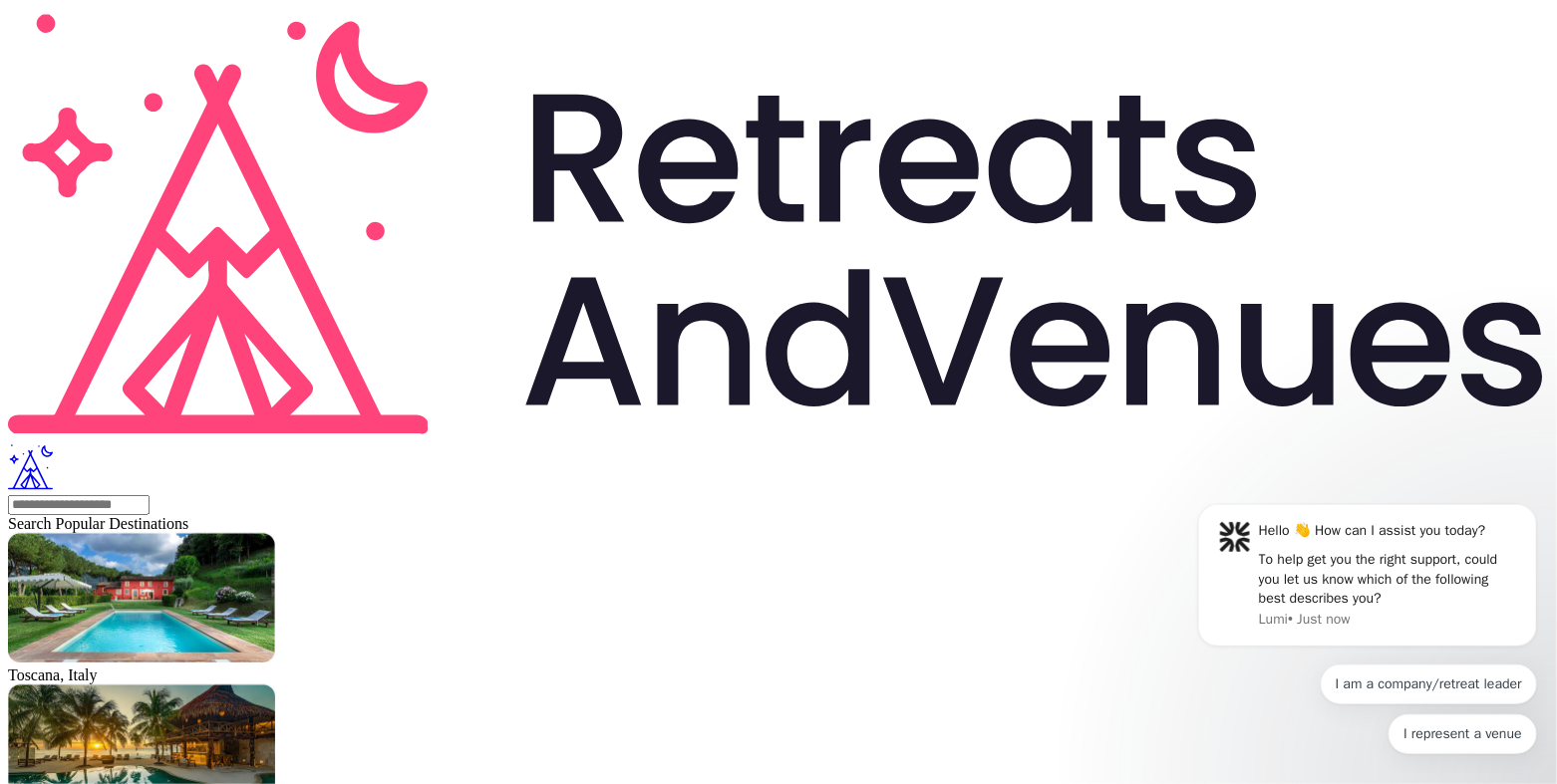 click at bounding box center (16, 1920) 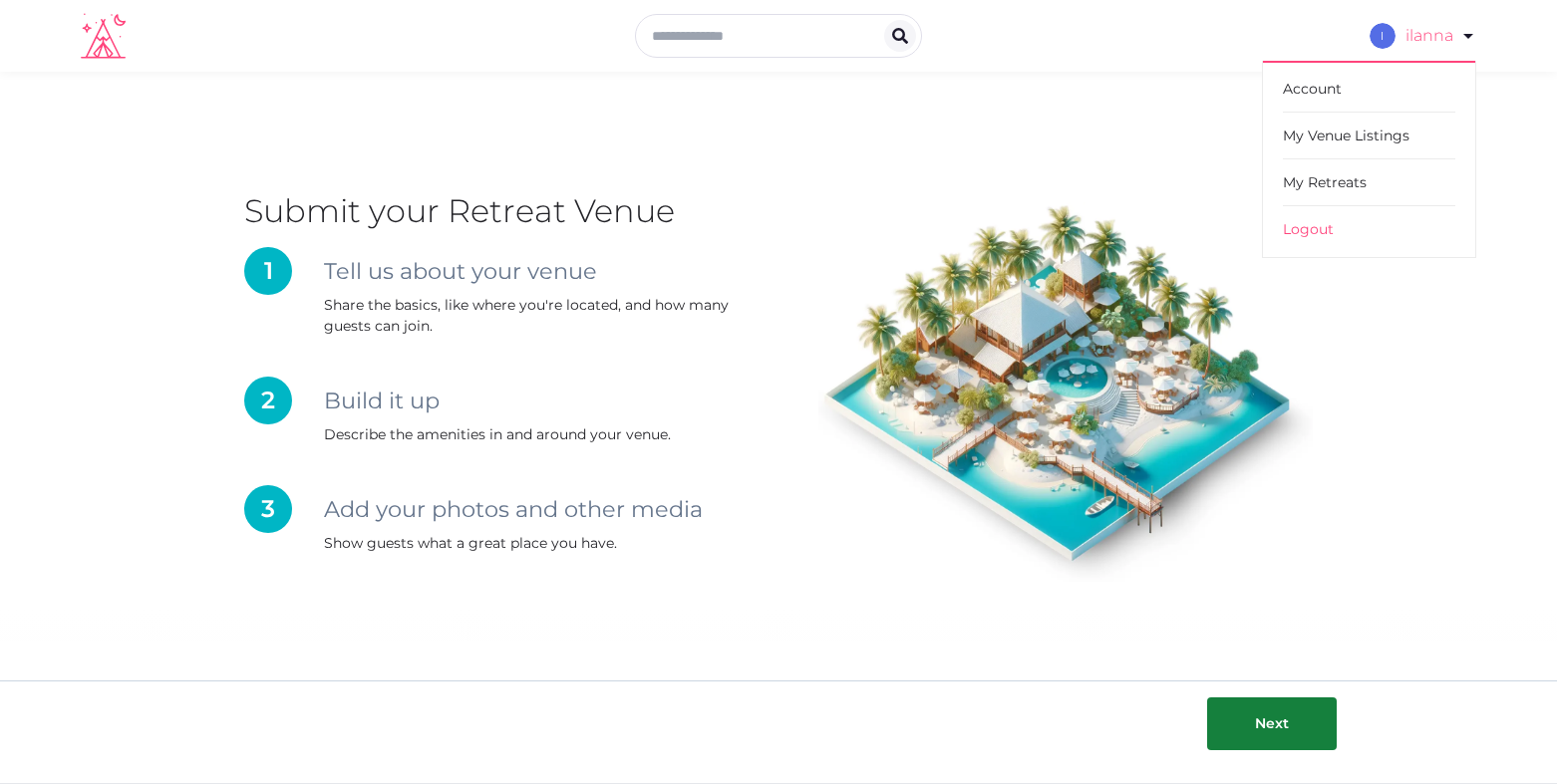 scroll, scrollTop: 0, scrollLeft: 0, axis: both 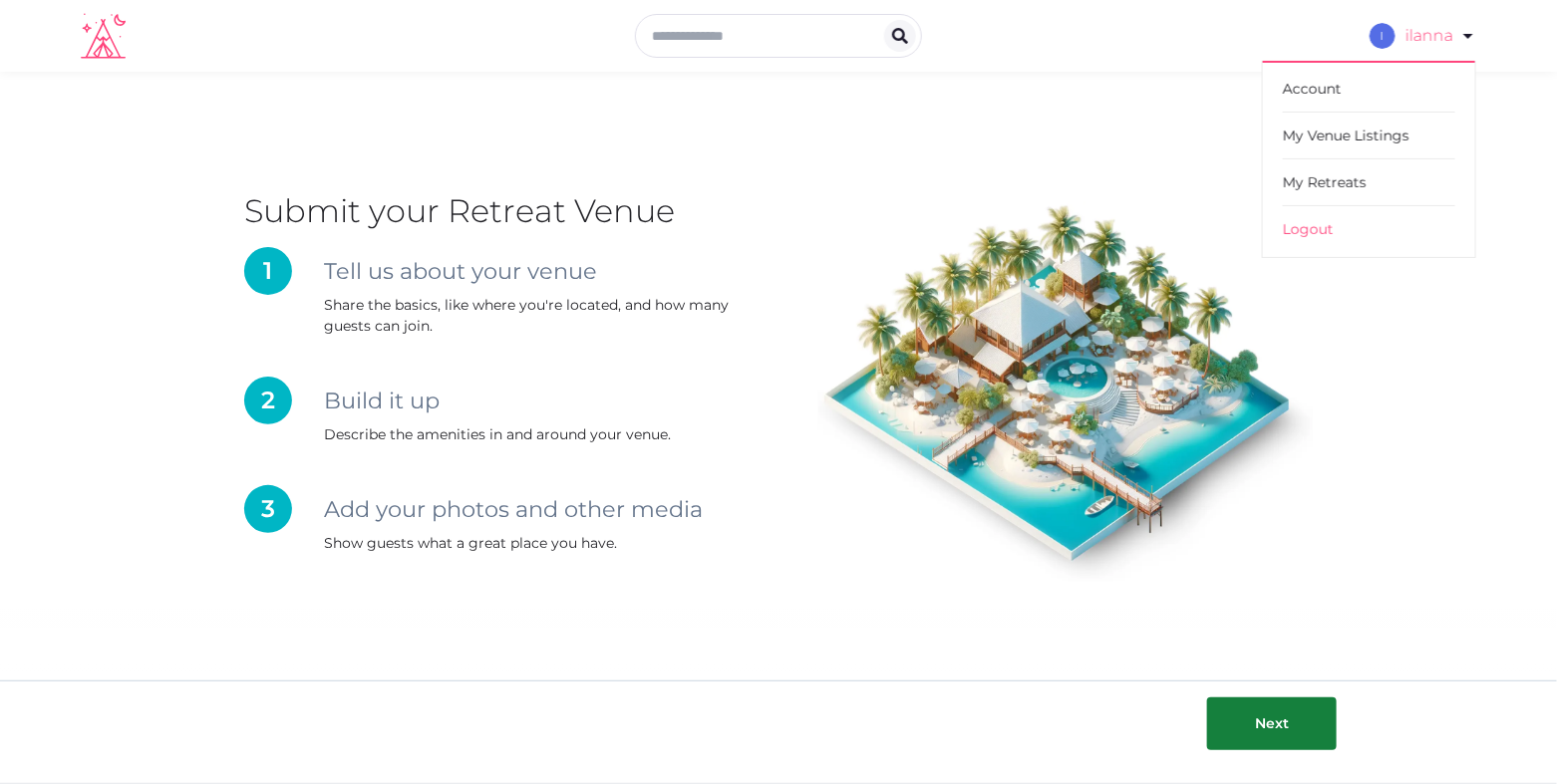 click on "ilanna" at bounding box center [1422, 36] 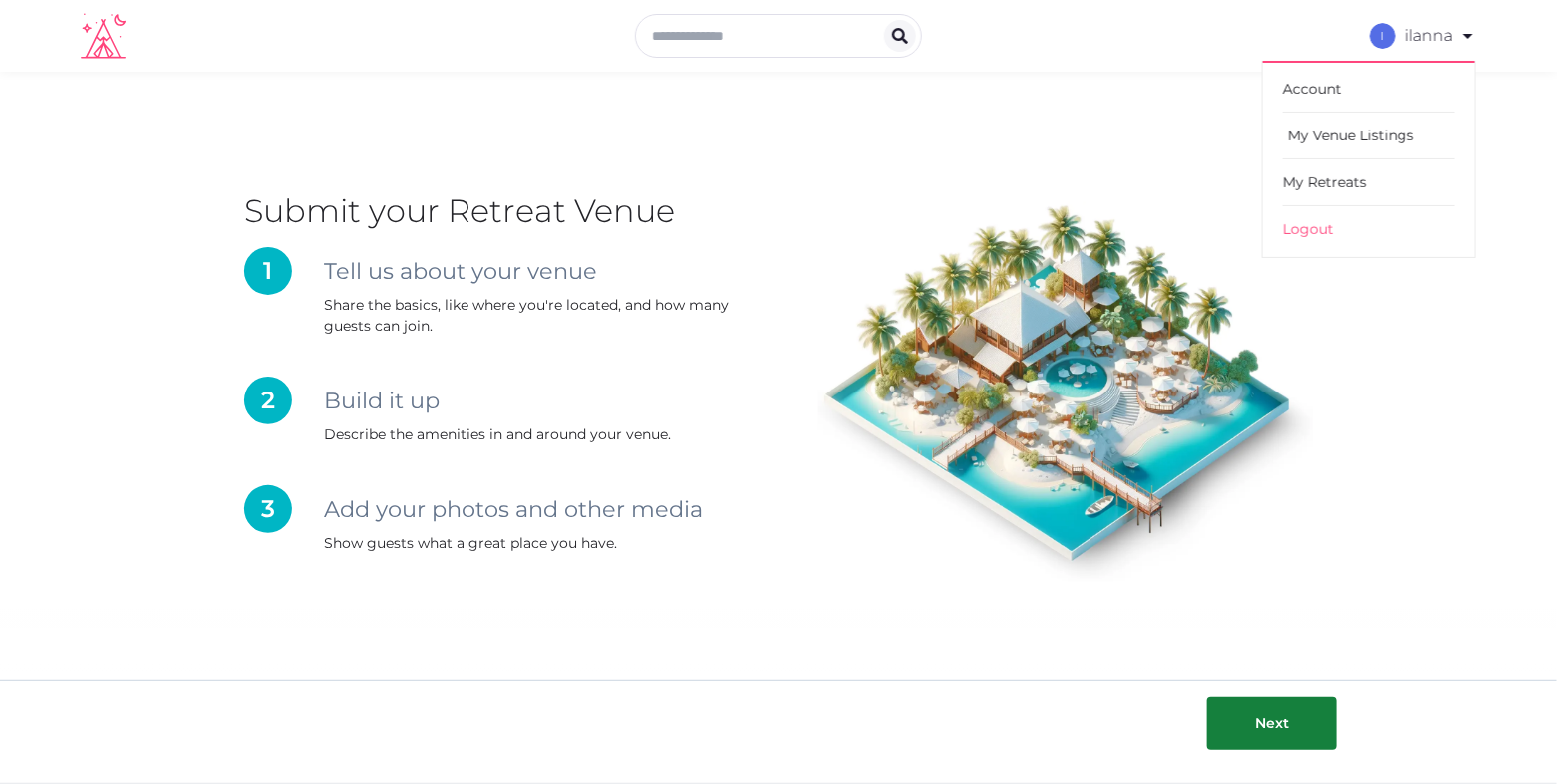 click on "My Venue Listings" at bounding box center [1369, 135] 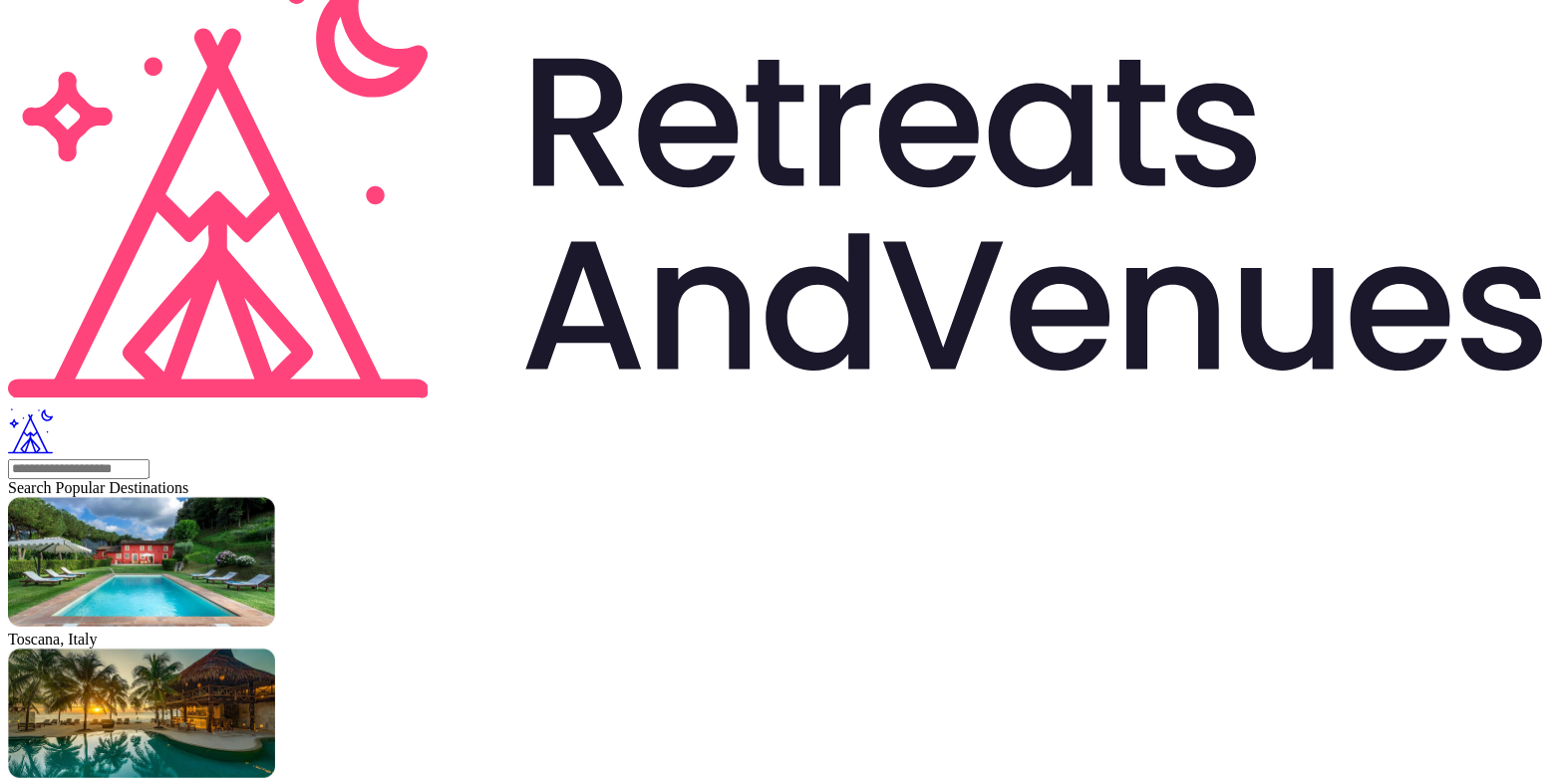 scroll, scrollTop: 39, scrollLeft: 0, axis: vertical 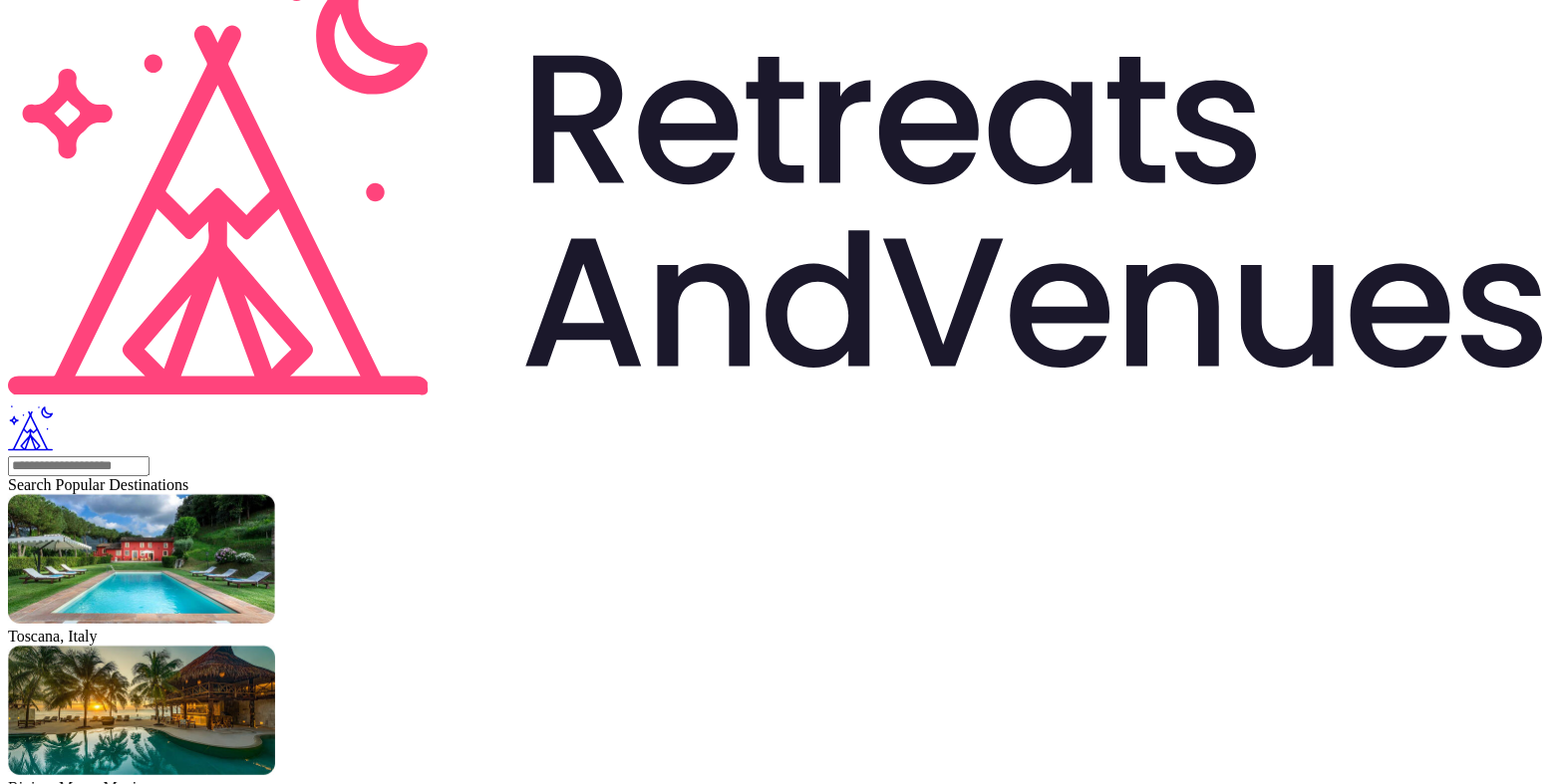 click on "Add a venue" at bounding box center (48, 2001) 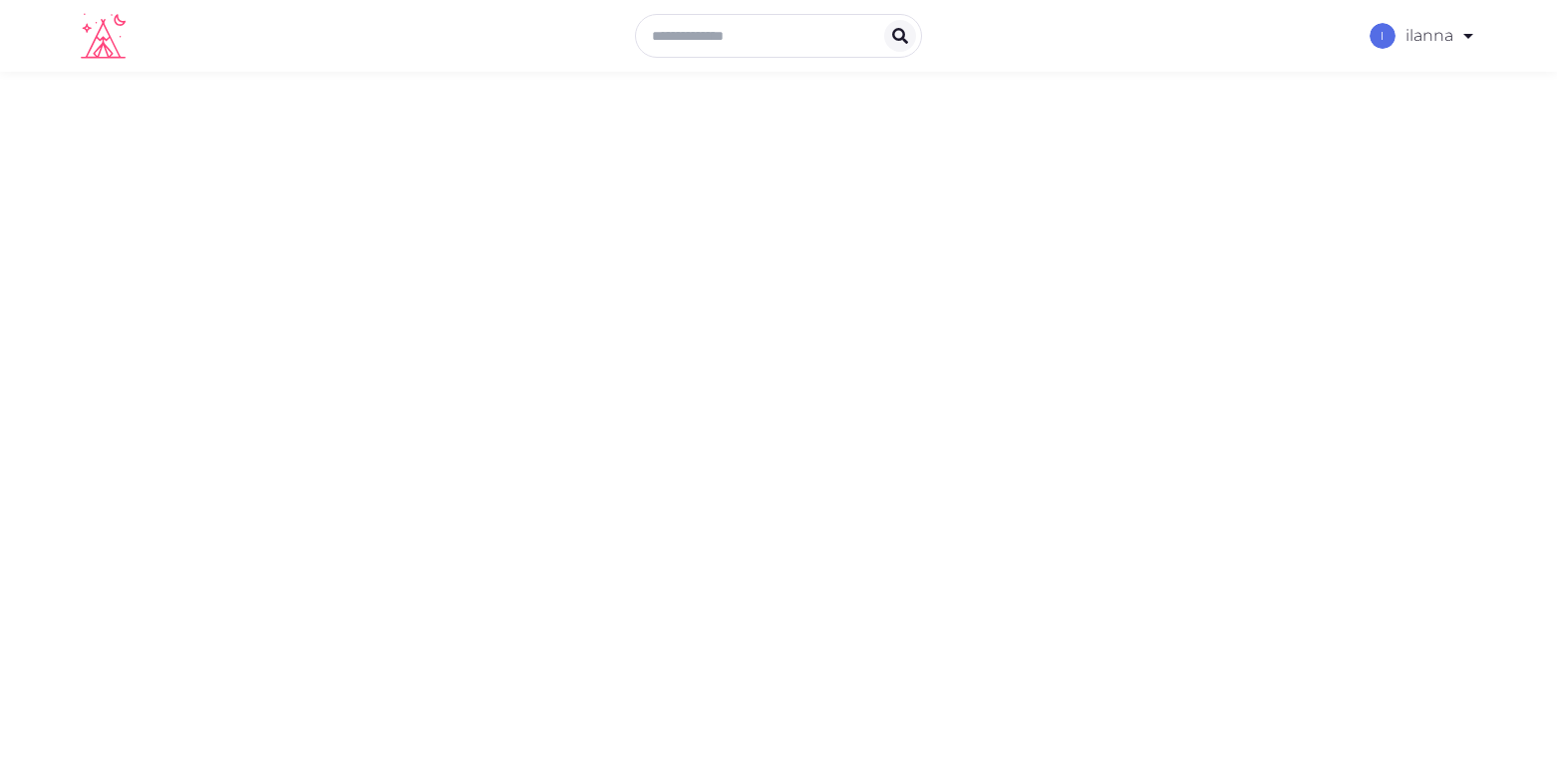 scroll, scrollTop: 0, scrollLeft: 0, axis: both 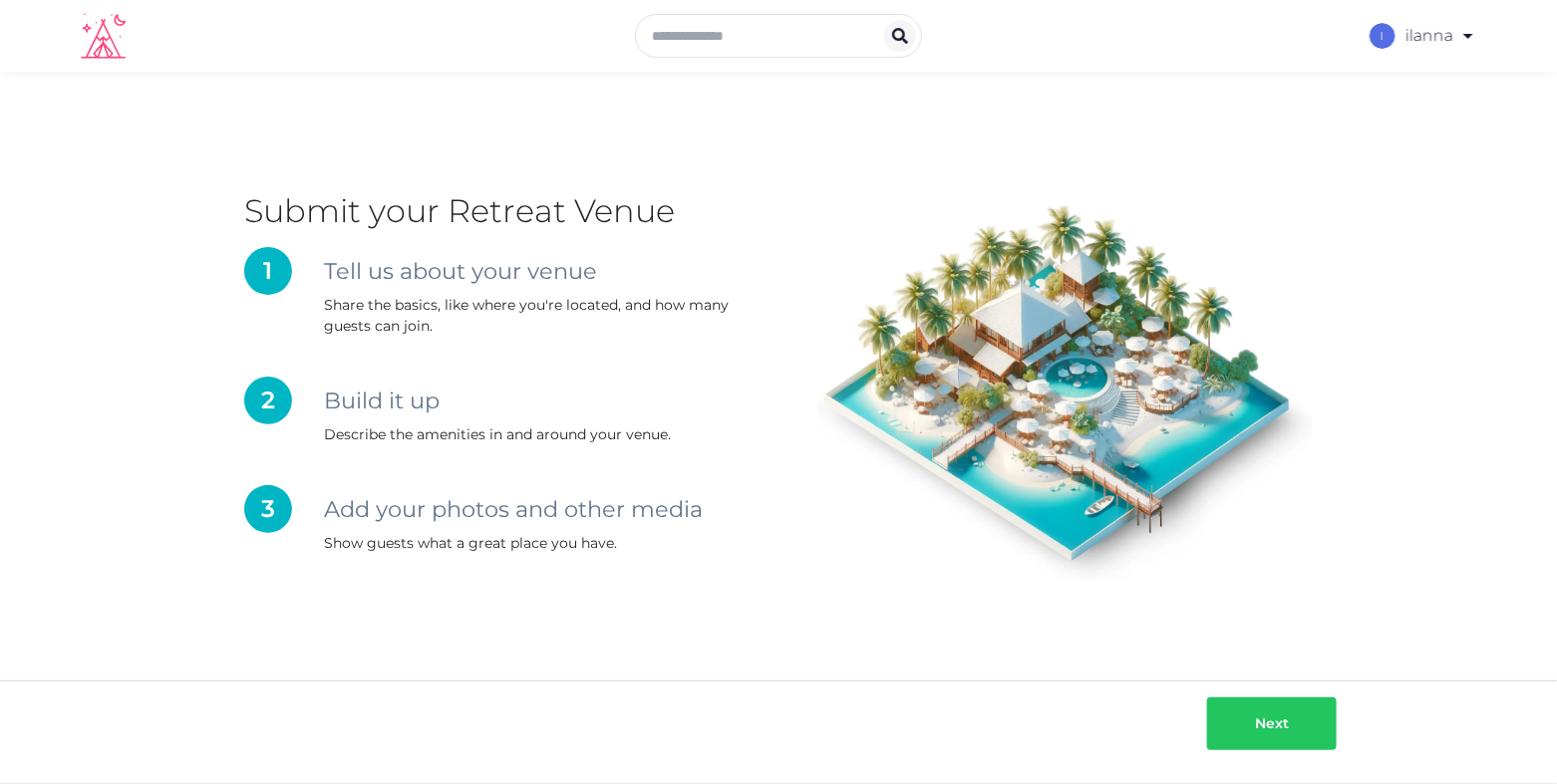 click at bounding box center [1235, 723] 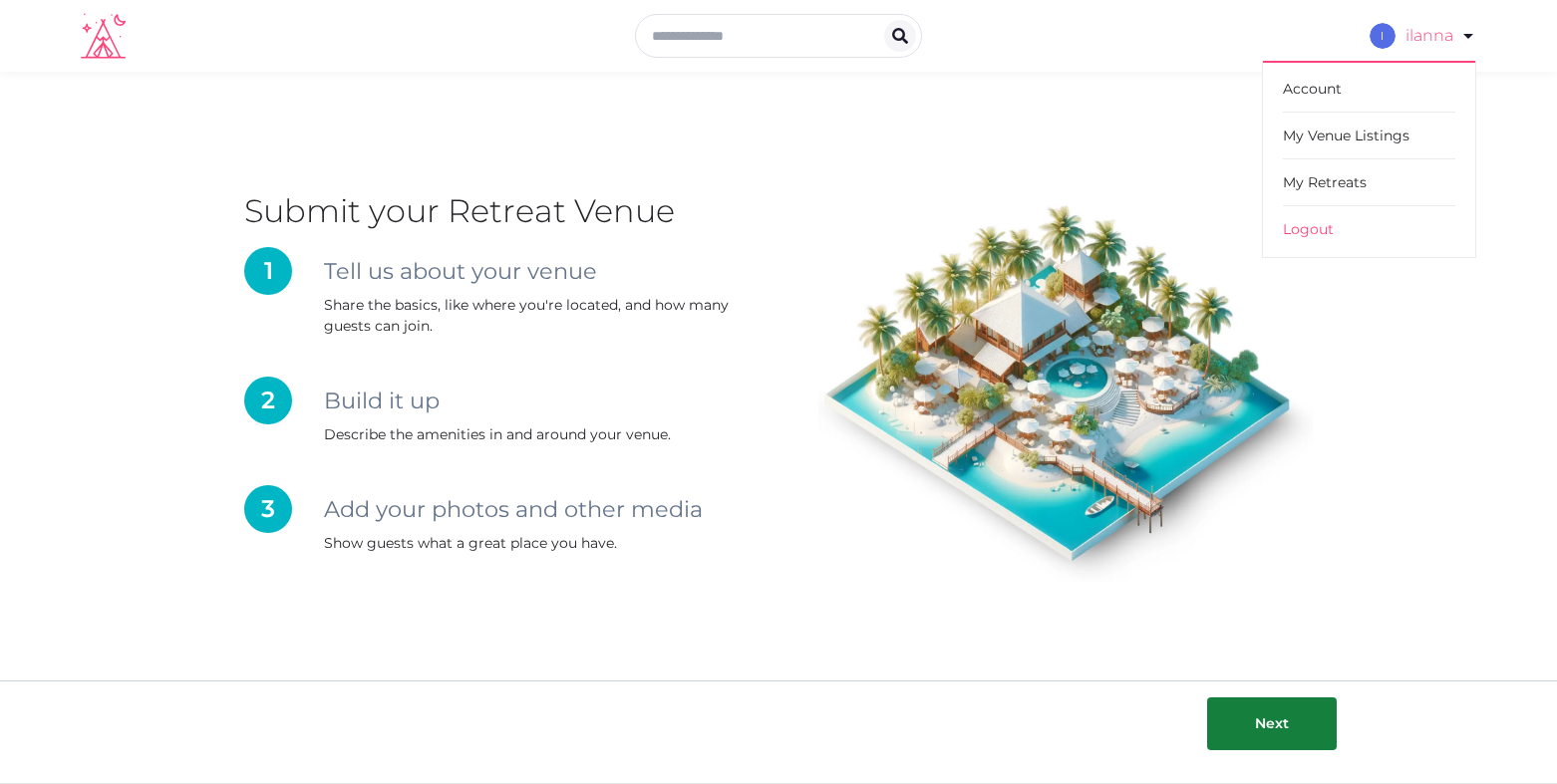 scroll, scrollTop: 0, scrollLeft: 0, axis: both 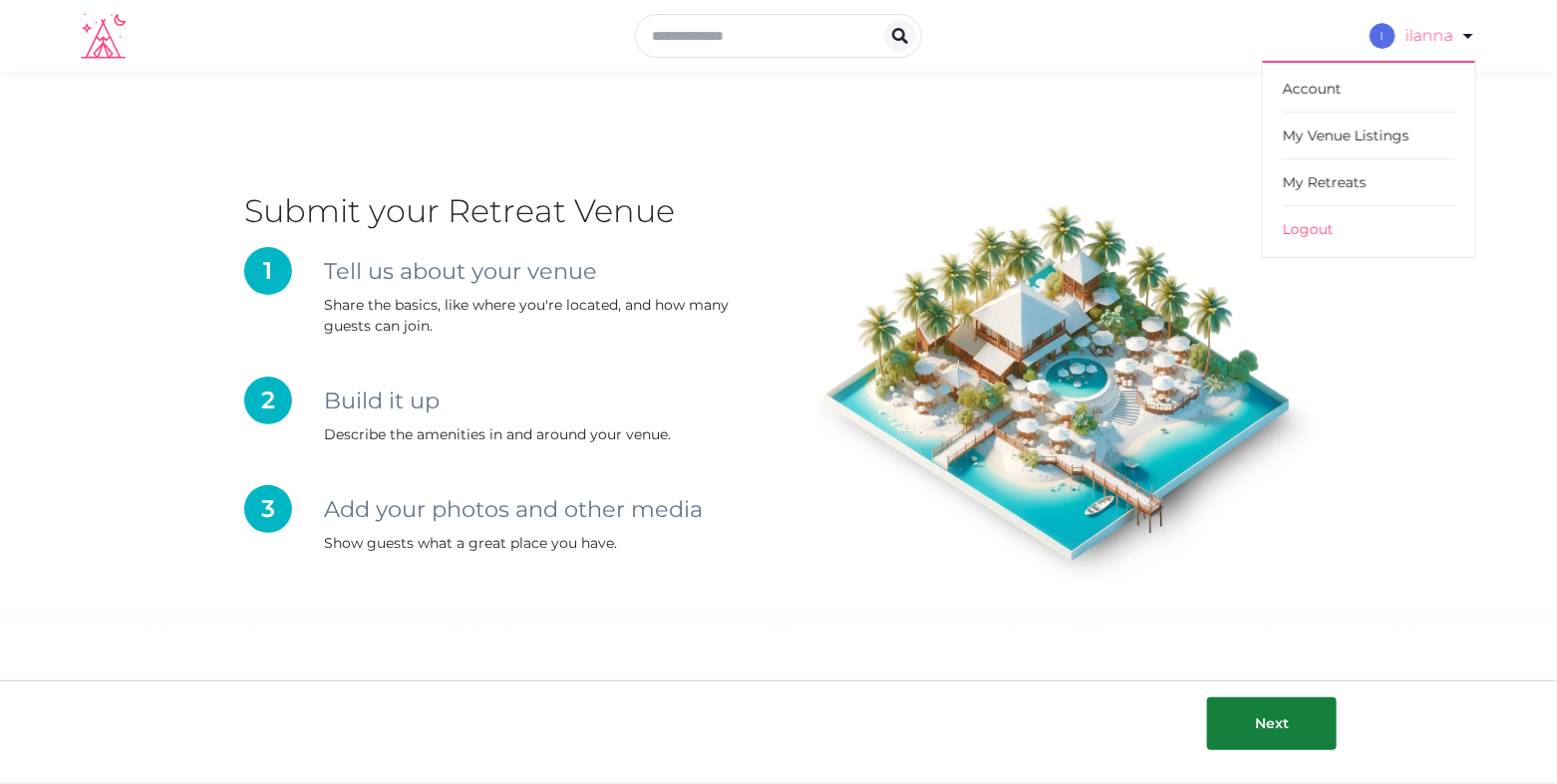 click on "ilanna" at bounding box center (1422, 36) 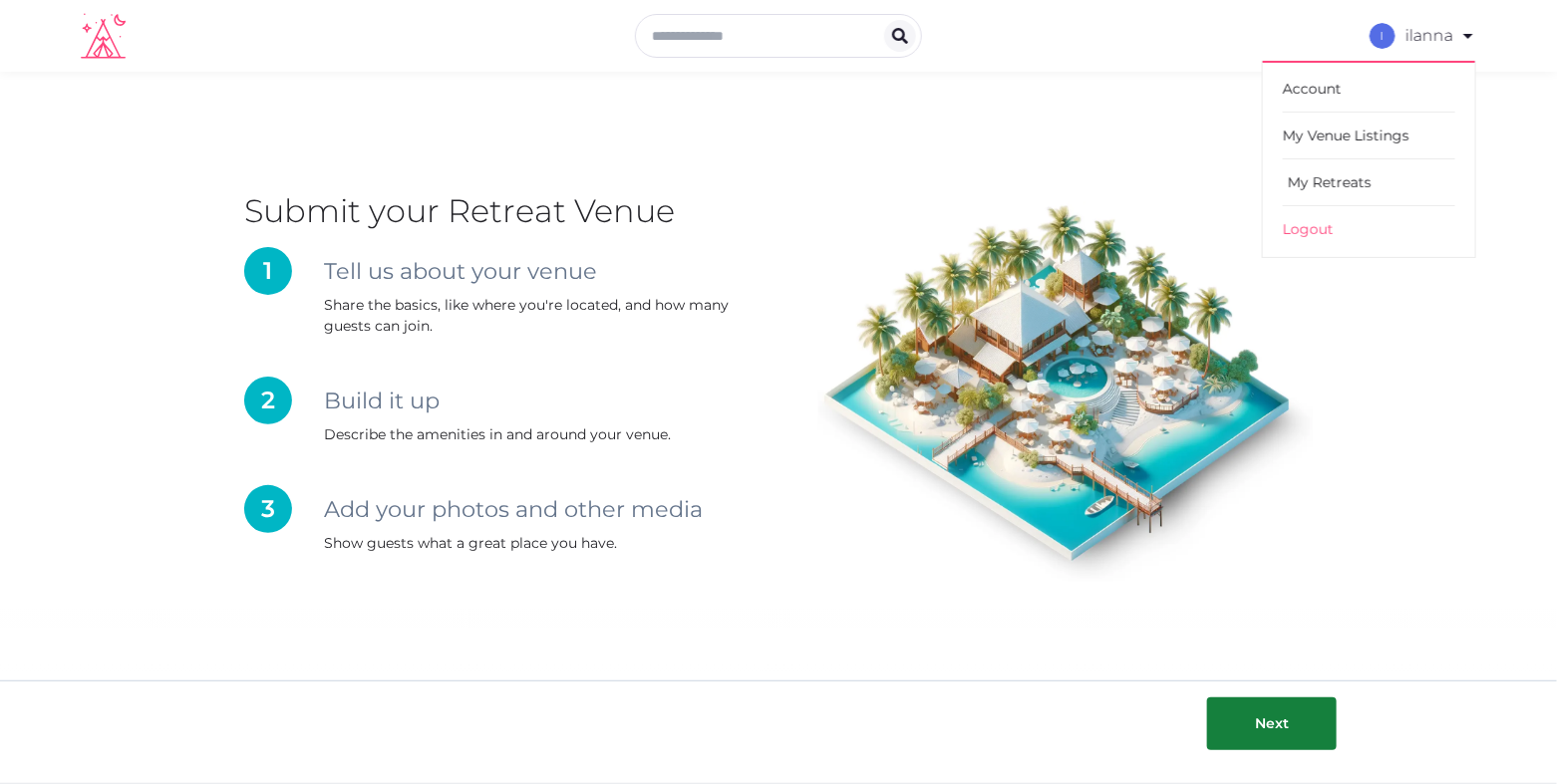 click on "My Retreats" at bounding box center [1369, 182] 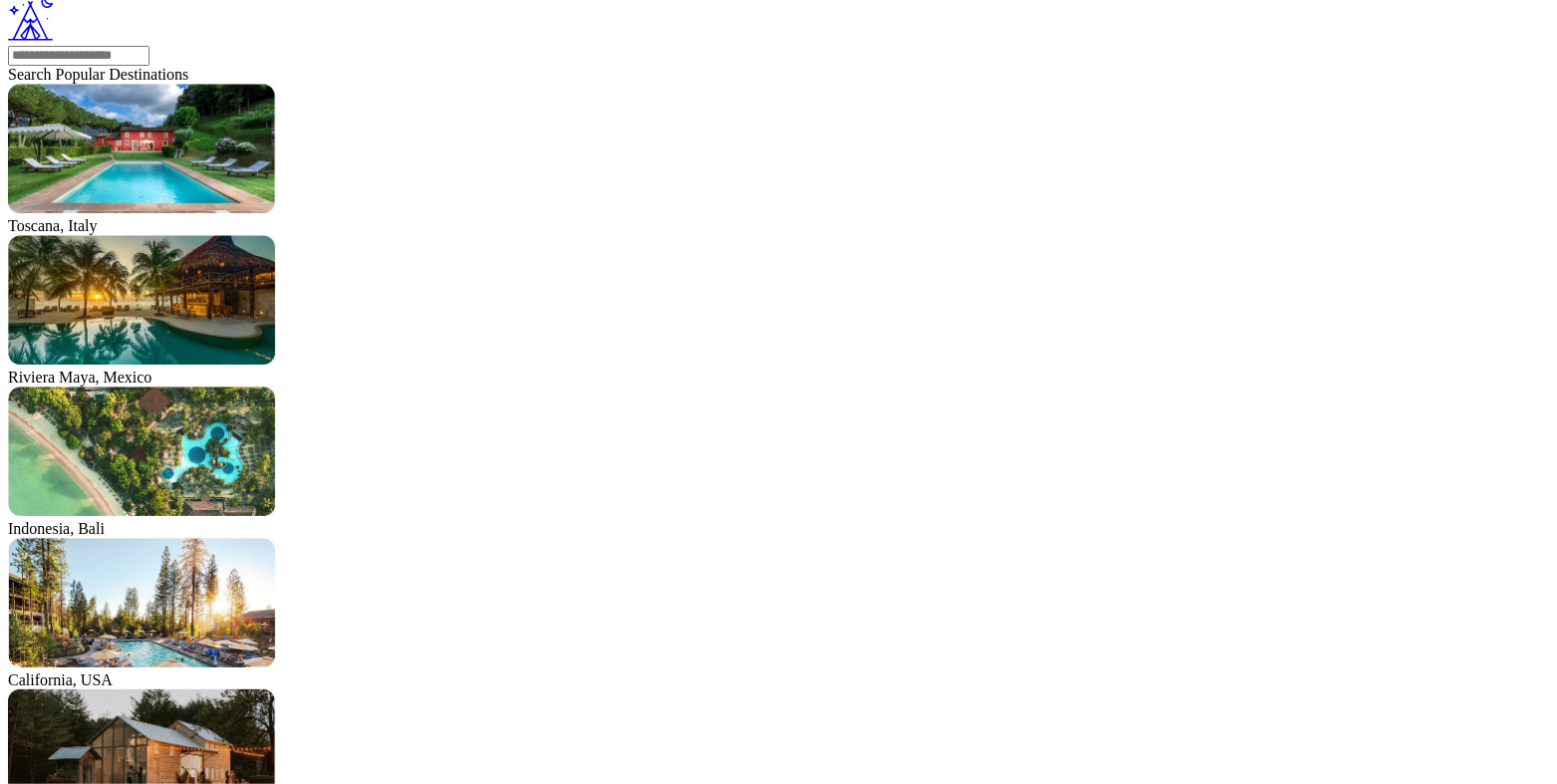 scroll, scrollTop: 0, scrollLeft: 0, axis: both 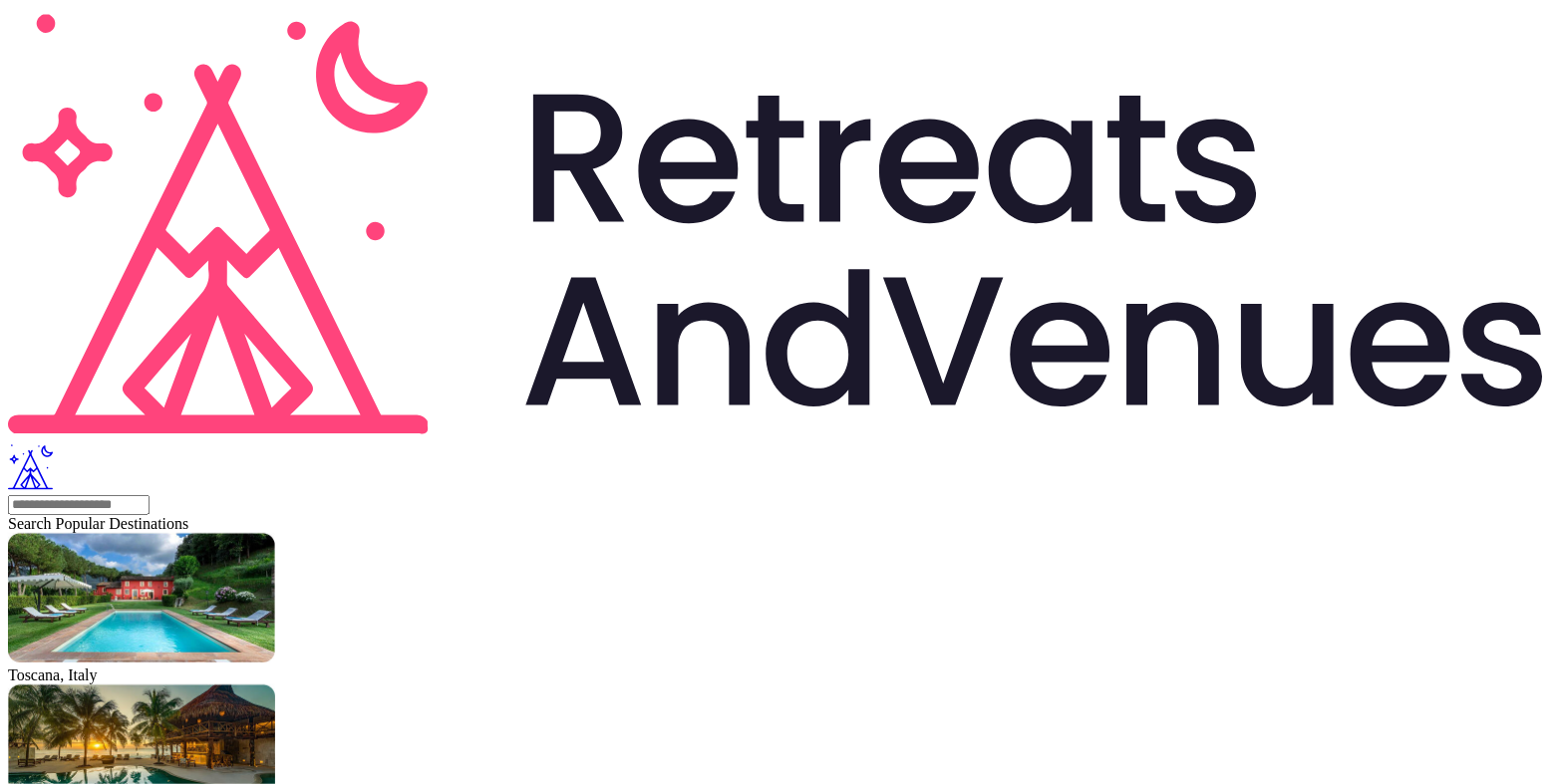 click at bounding box center [778, 1906] 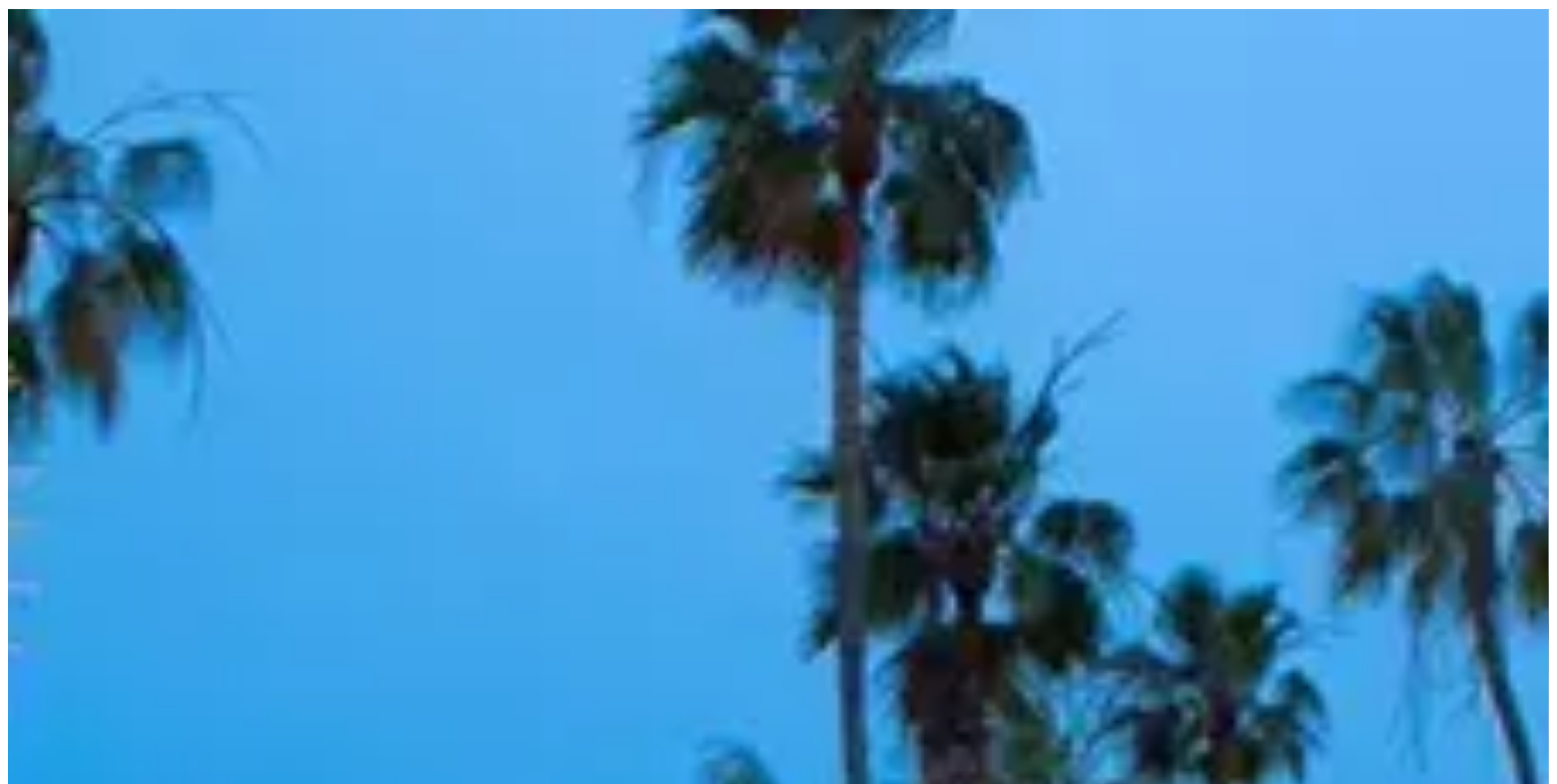 scroll, scrollTop: 2637, scrollLeft: 0, axis: vertical 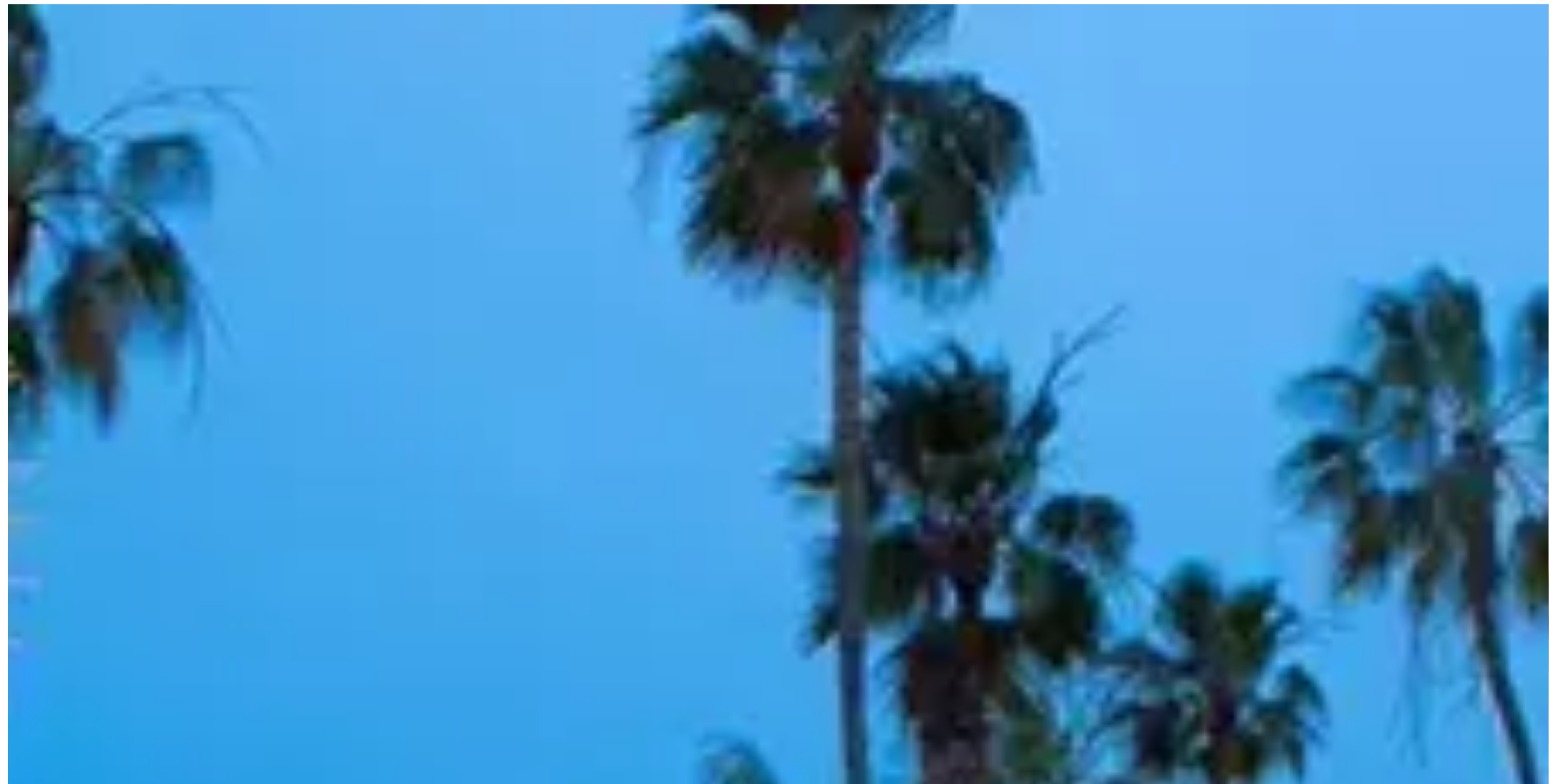 click on "With unbeatable discounted rates" at bounding box center [778, 3733] 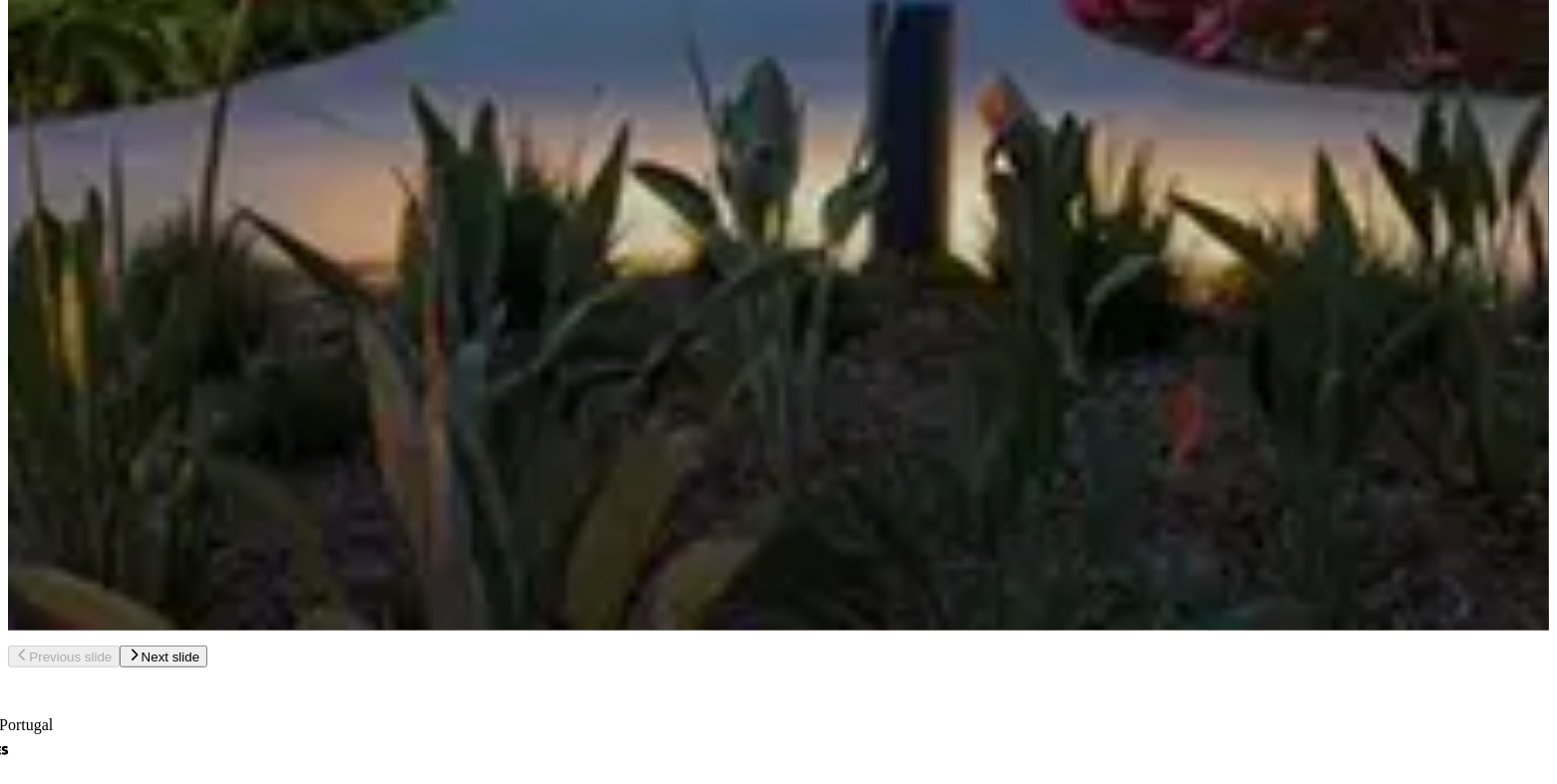 scroll, scrollTop: 6179, scrollLeft: 0, axis: vertical 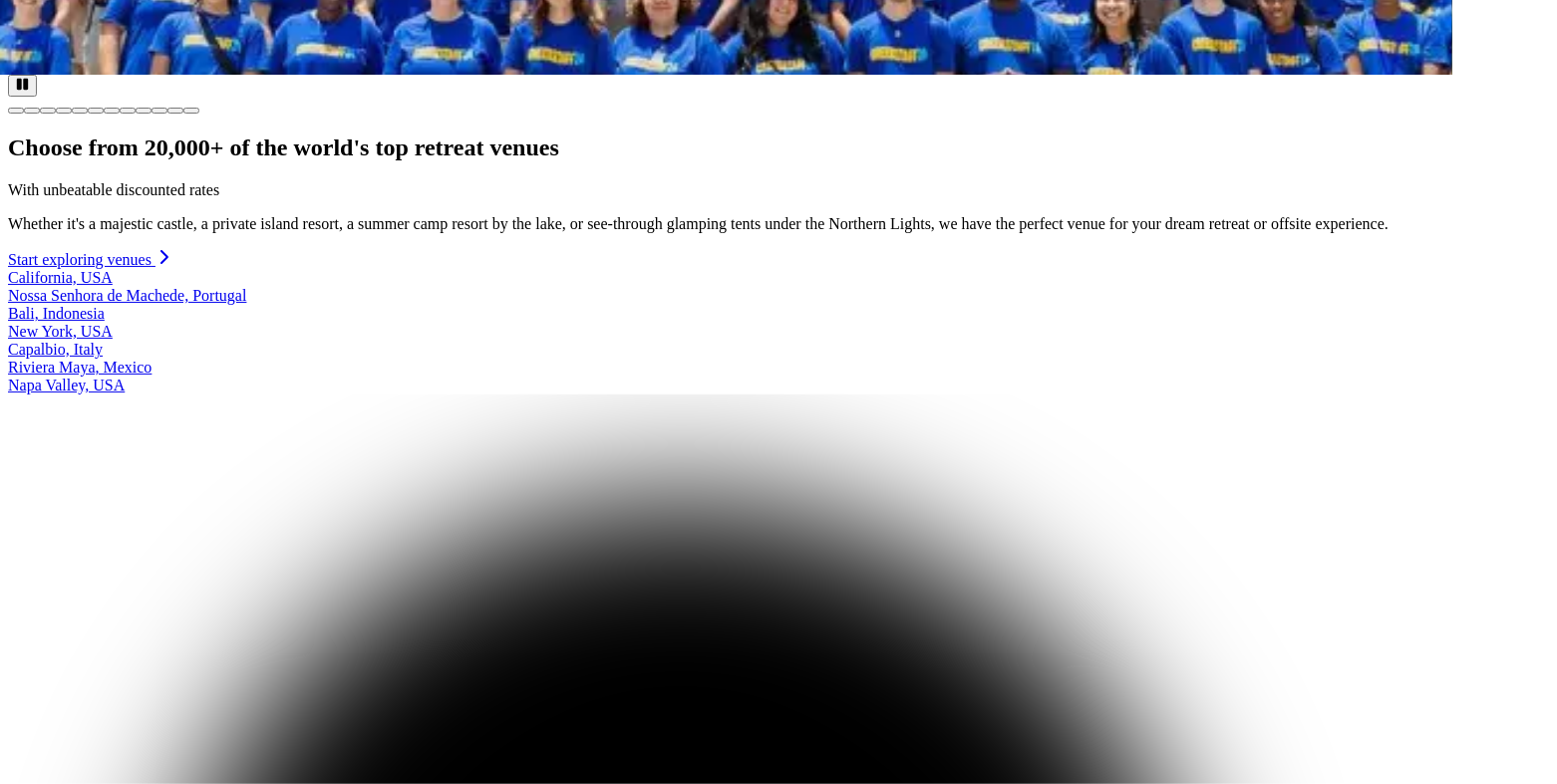 click on "How do I set a budget for a corporate retreat?" at bounding box center (778, 5722) 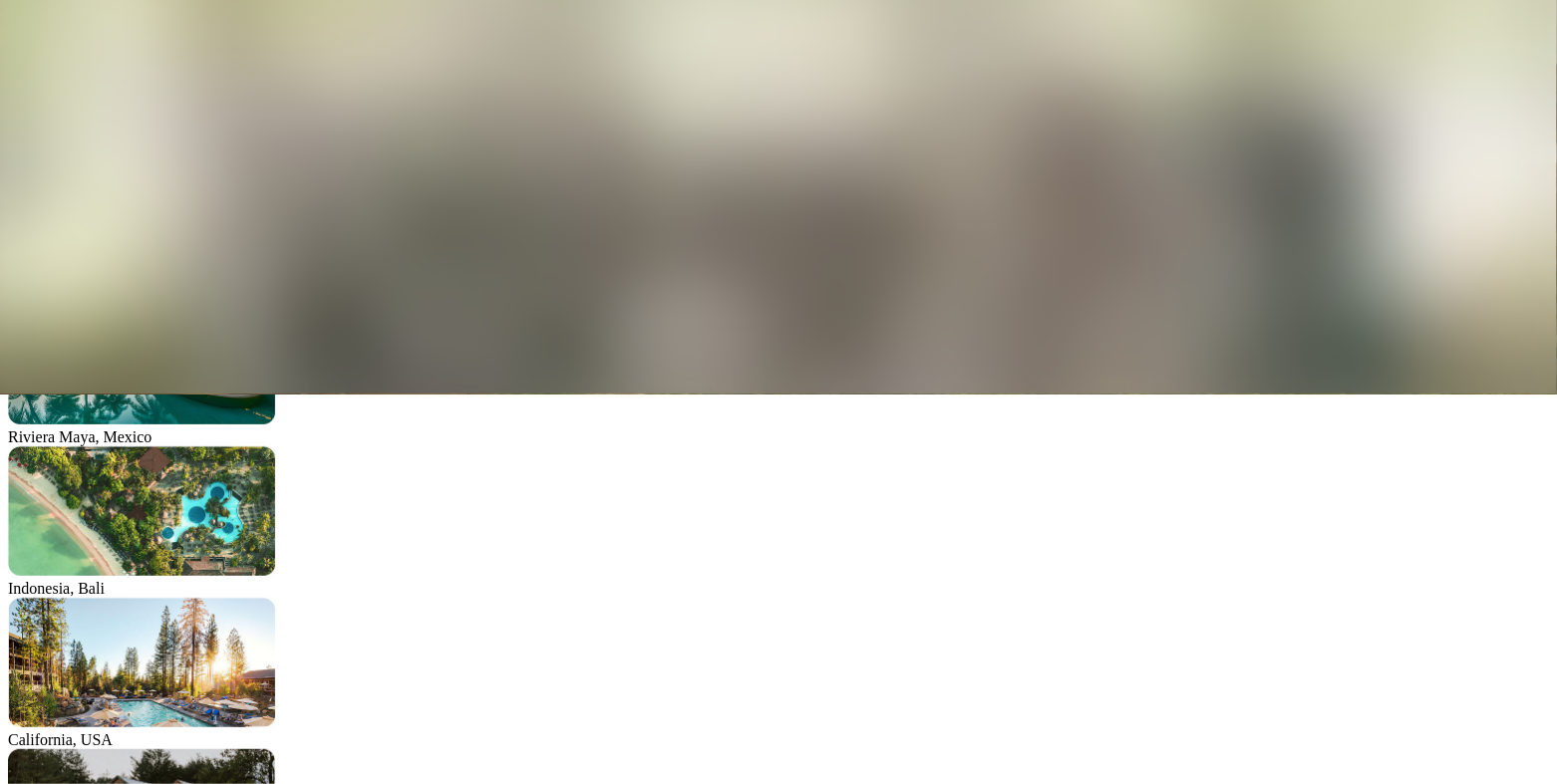 scroll, scrollTop: 0, scrollLeft: 0, axis: both 